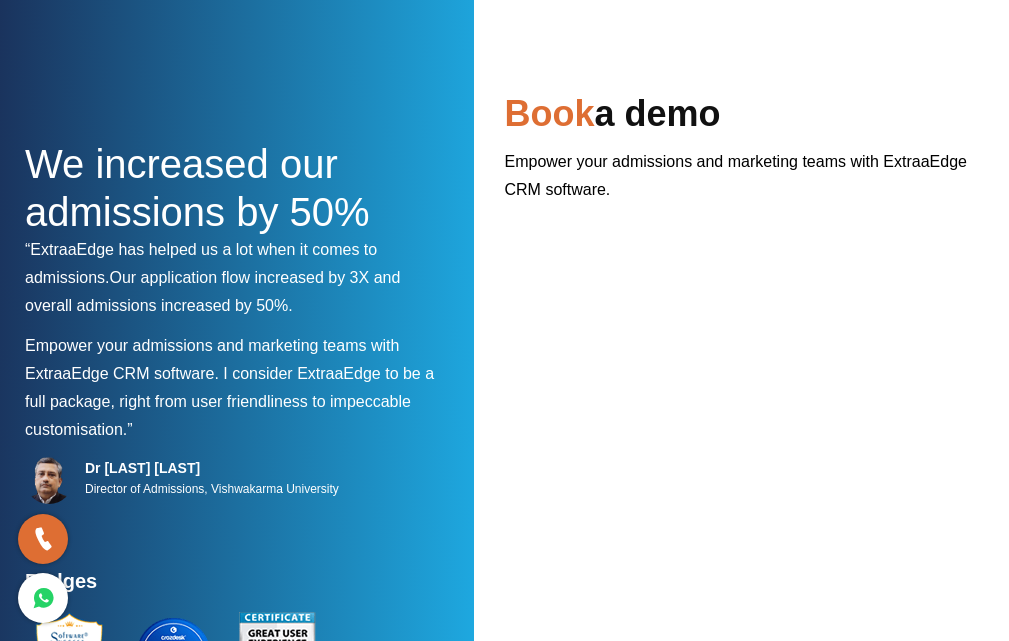 scroll, scrollTop: 0, scrollLeft: 0, axis: both 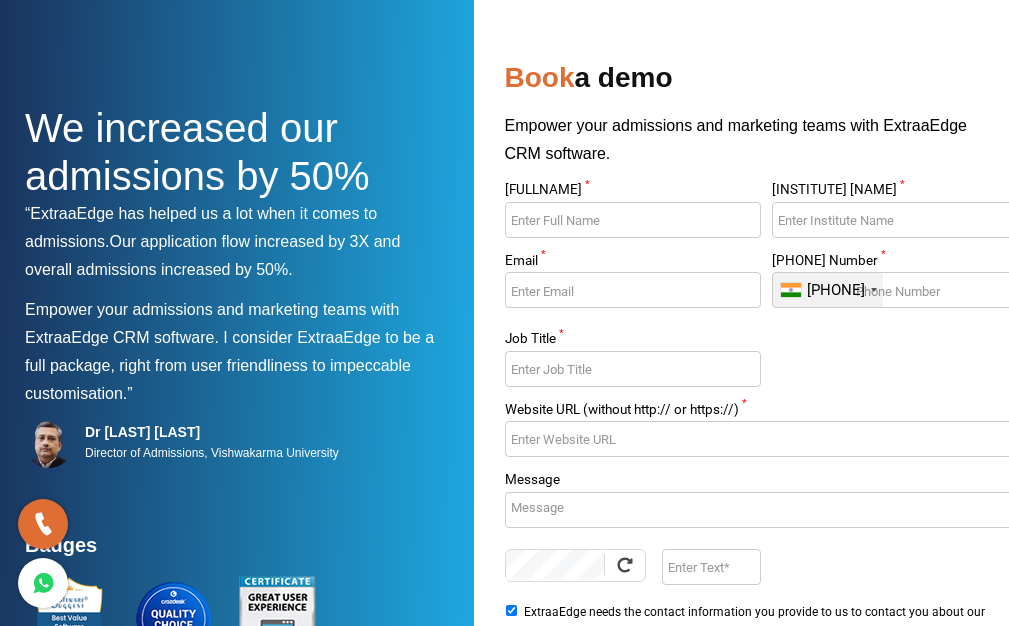click on "Full Name   *" at bounding box center (633, 220) 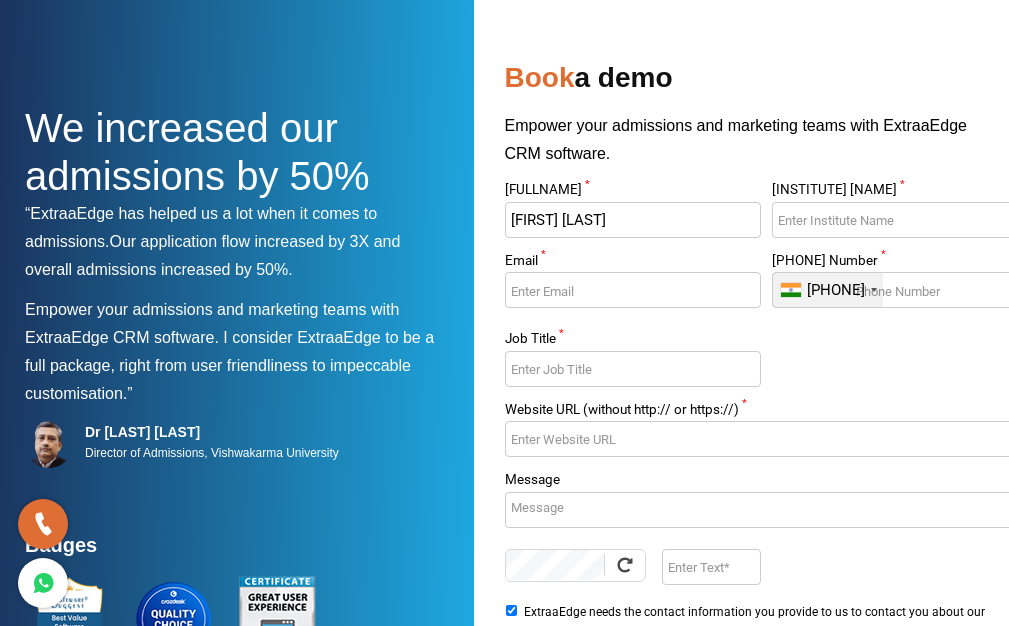 type on "[FIRST] [LAST]" 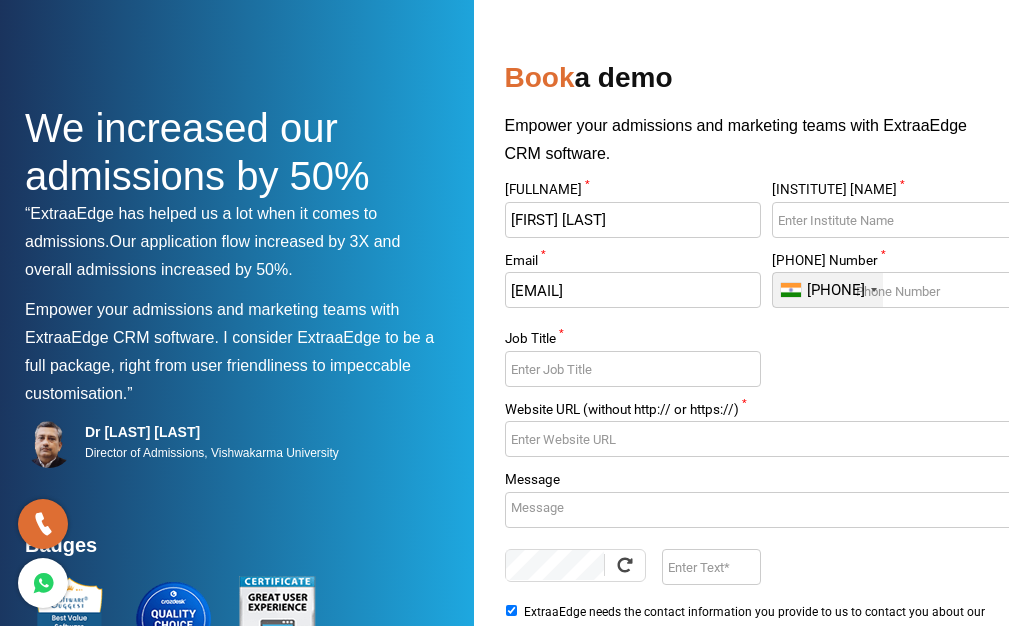 click on "[EMAIL]" at bounding box center [633, 290] 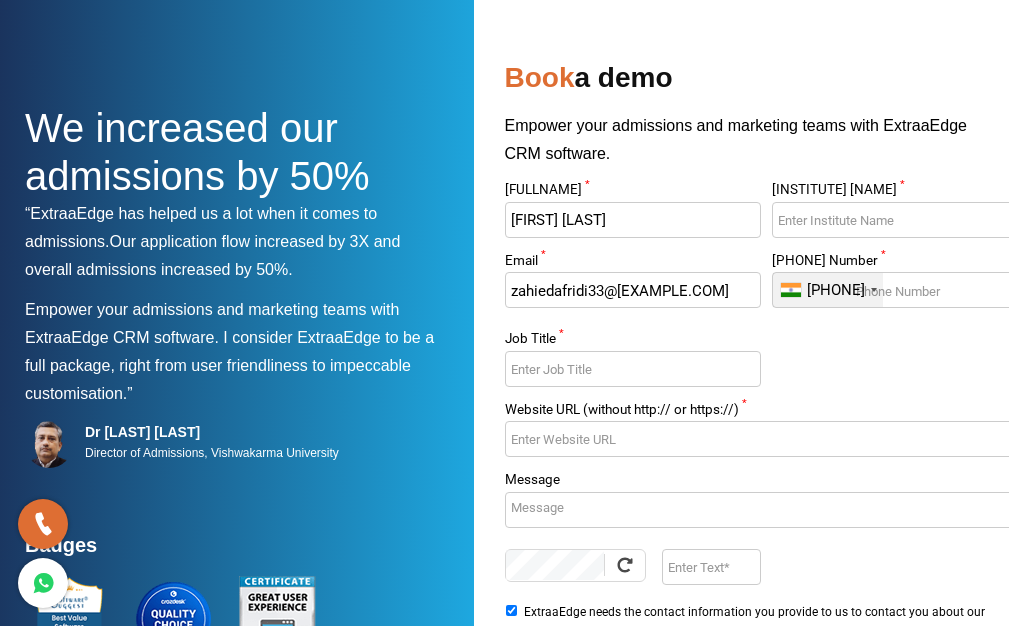 click on "zahiedafridi33@[EXAMPLE.COM]" at bounding box center [633, 290] 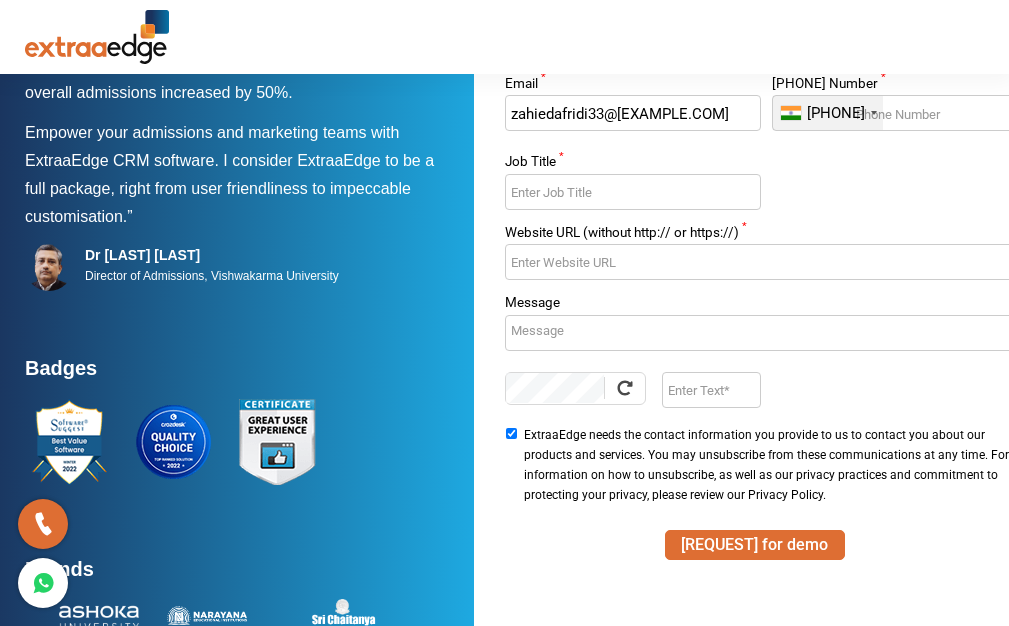 scroll, scrollTop: 236, scrollLeft: 0, axis: vertical 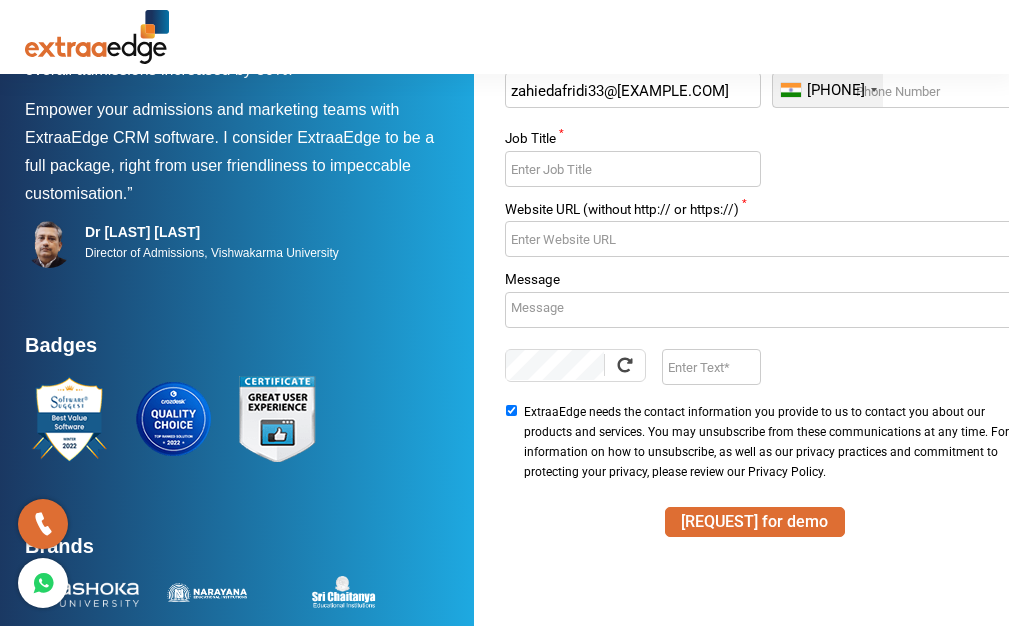 click on "Job Title   *" at bounding box center (633, 169) 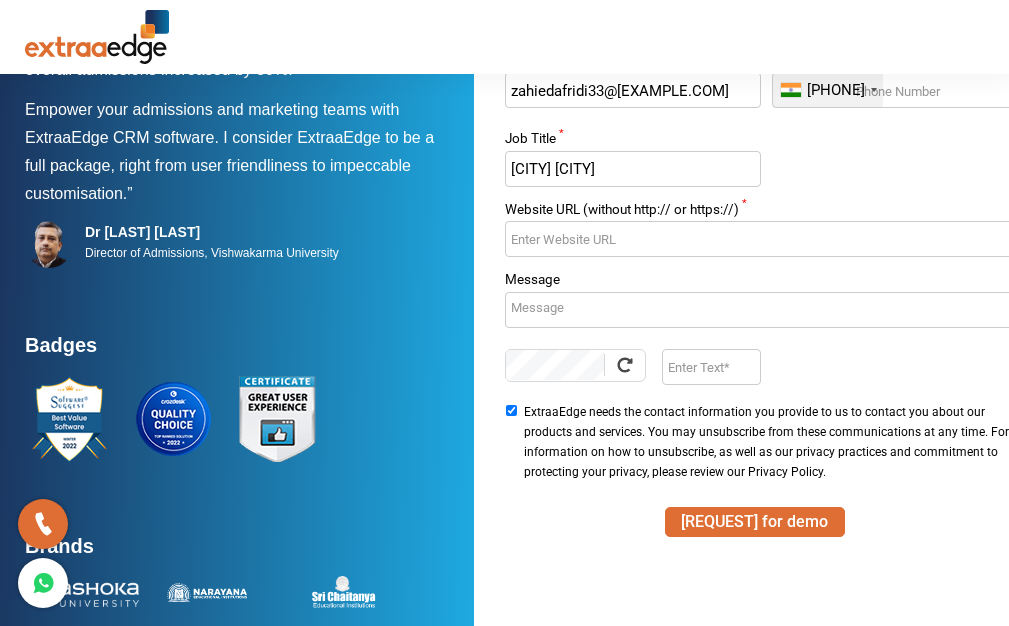click on "[CITY] [CITY]" at bounding box center [633, 169] 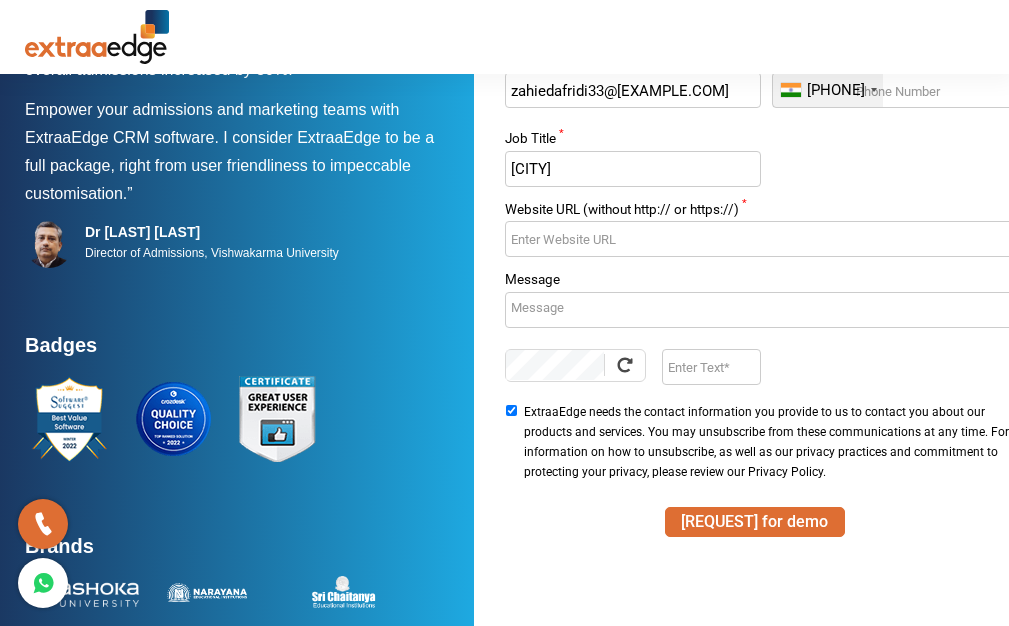 type on "D" 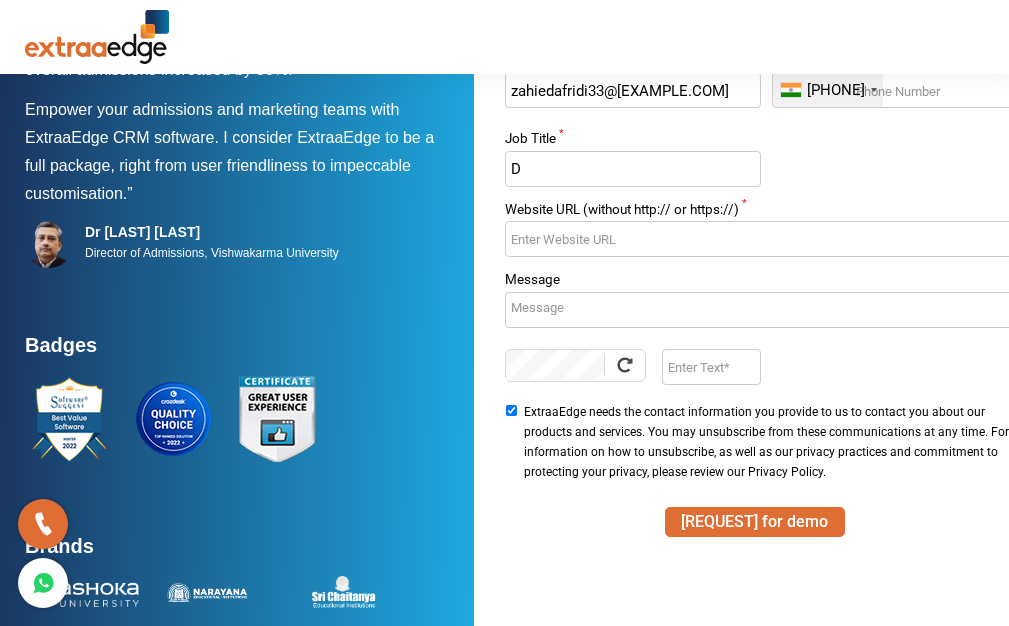 type 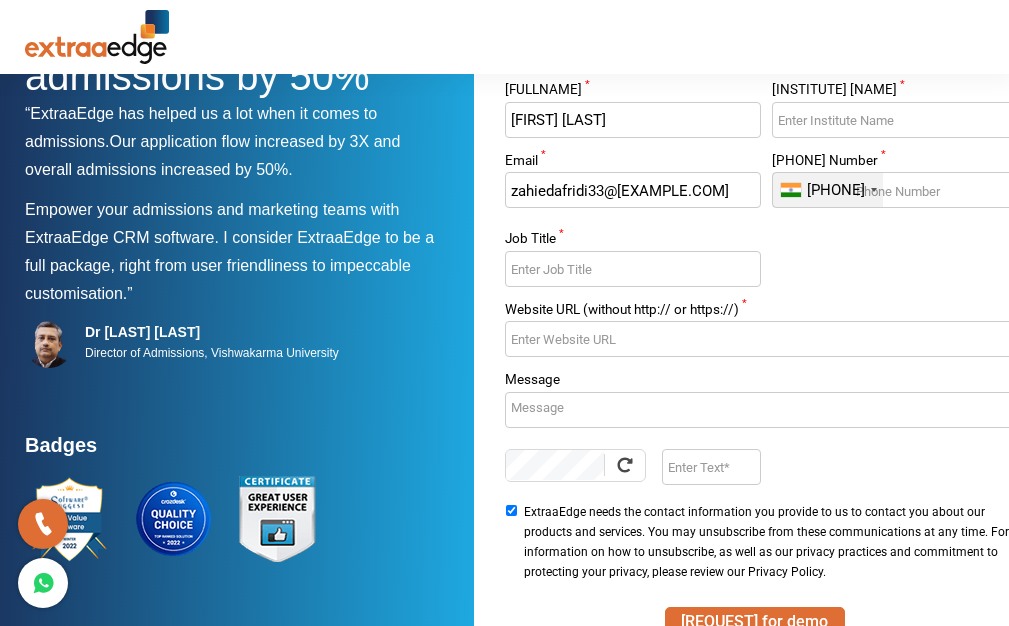 scroll, scrollTop: 36, scrollLeft: 0, axis: vertical 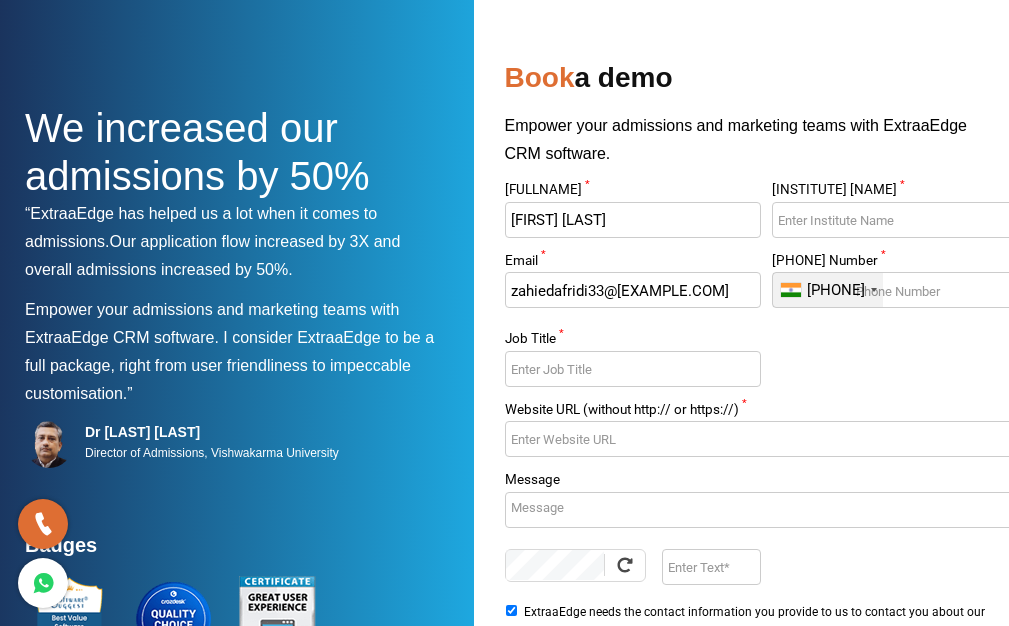 click on "Institute Name   *" at bounding box center [900, 220] 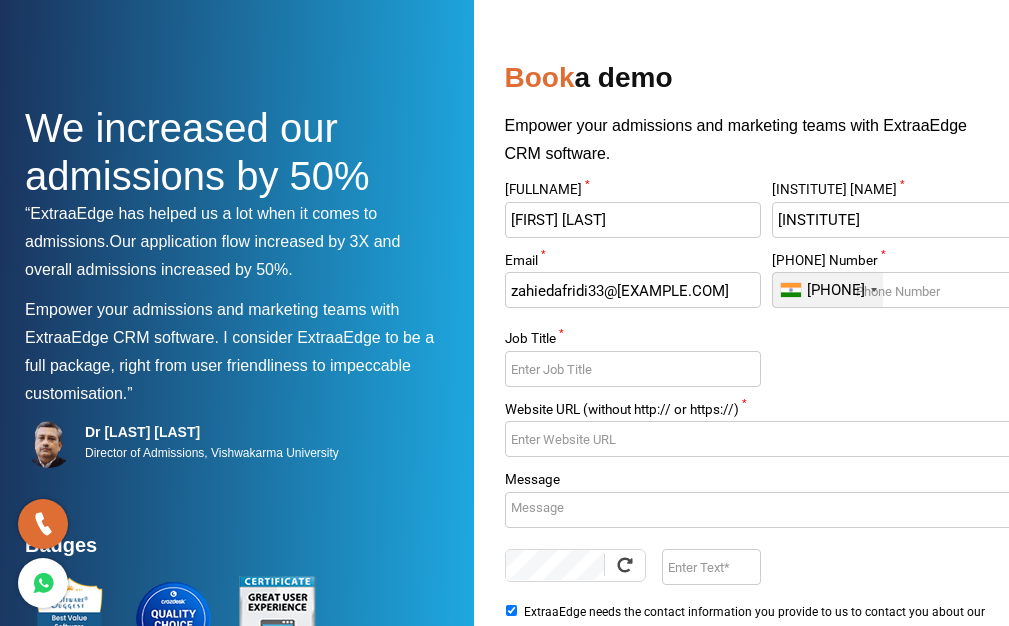 type on "[INSTITUTE]" 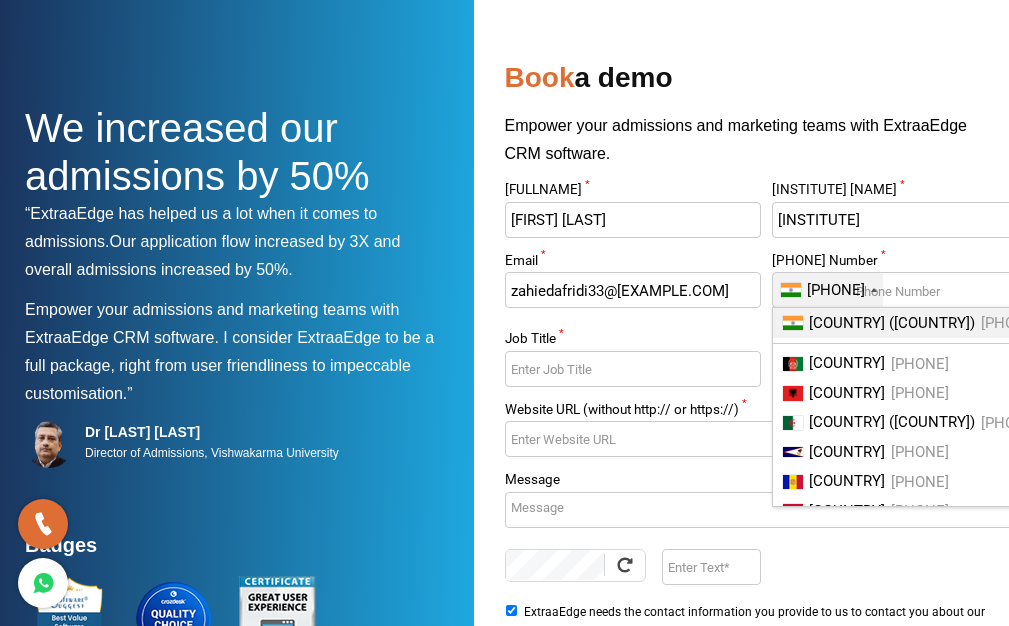 click on "[PHONE]" at bounding box center (836, 290) 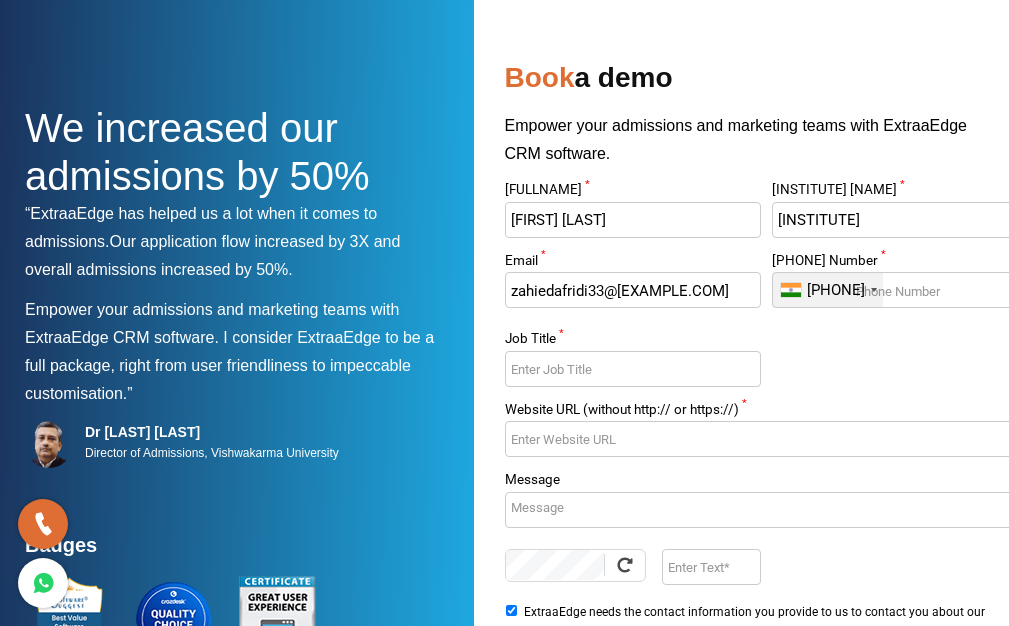 click on "[PHONE] Number   *" at bounding box center (900, 290) 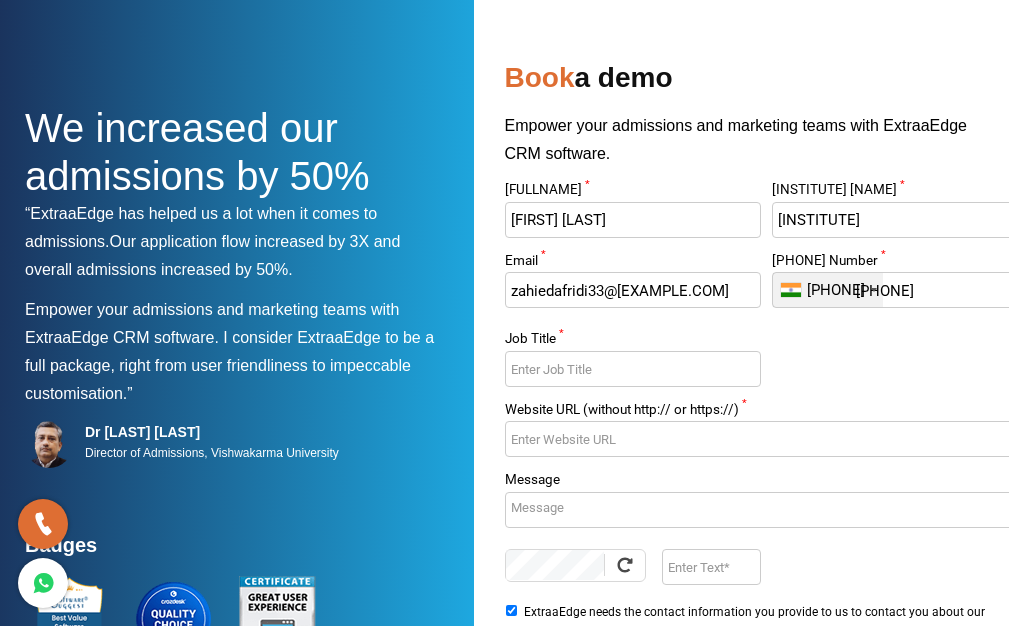 type on "[PHONE]" 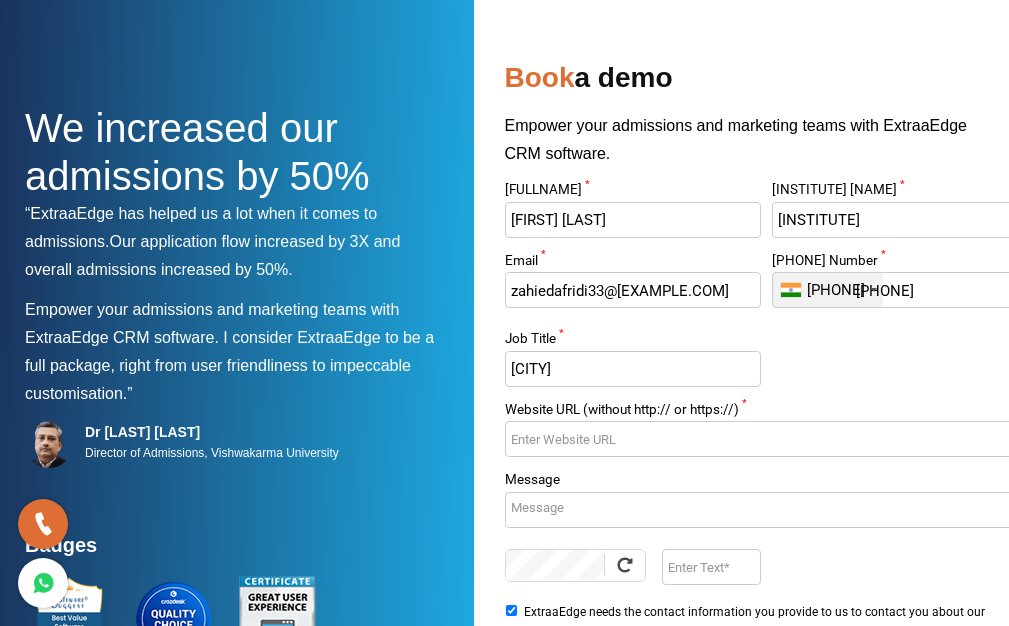 type on "[CITY]" 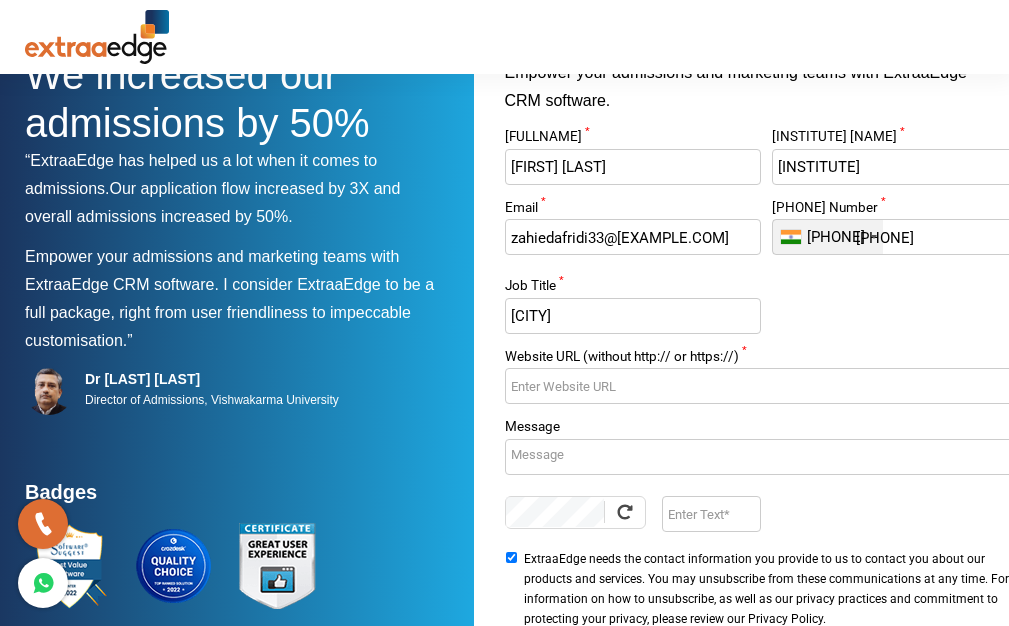 scroll, scrollTop: 136, scrollLeft: 0, axis: vertical 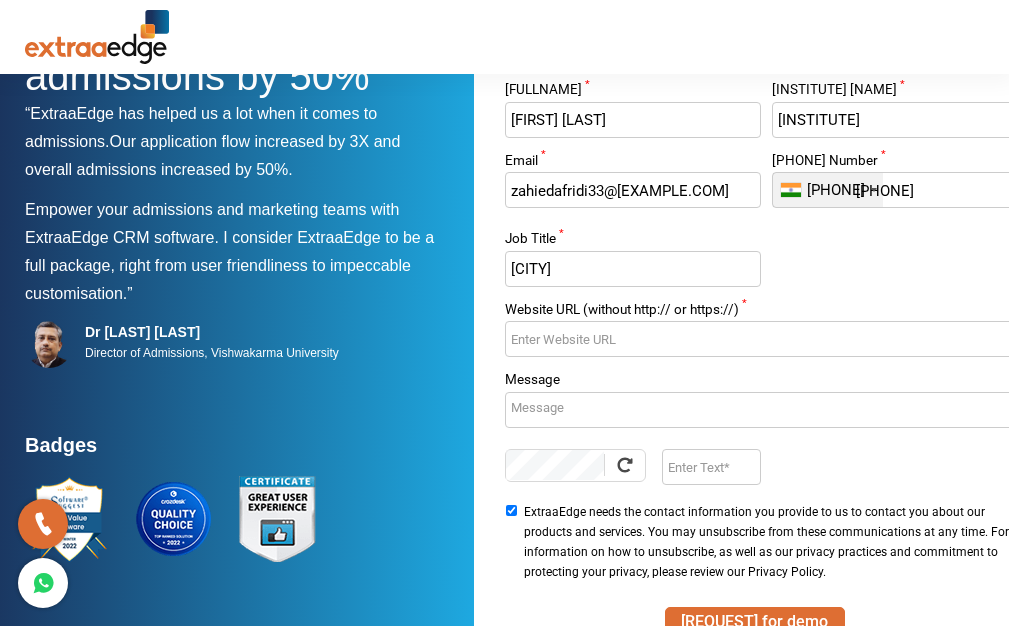 click on "Message" at bounding box center [766, 410] 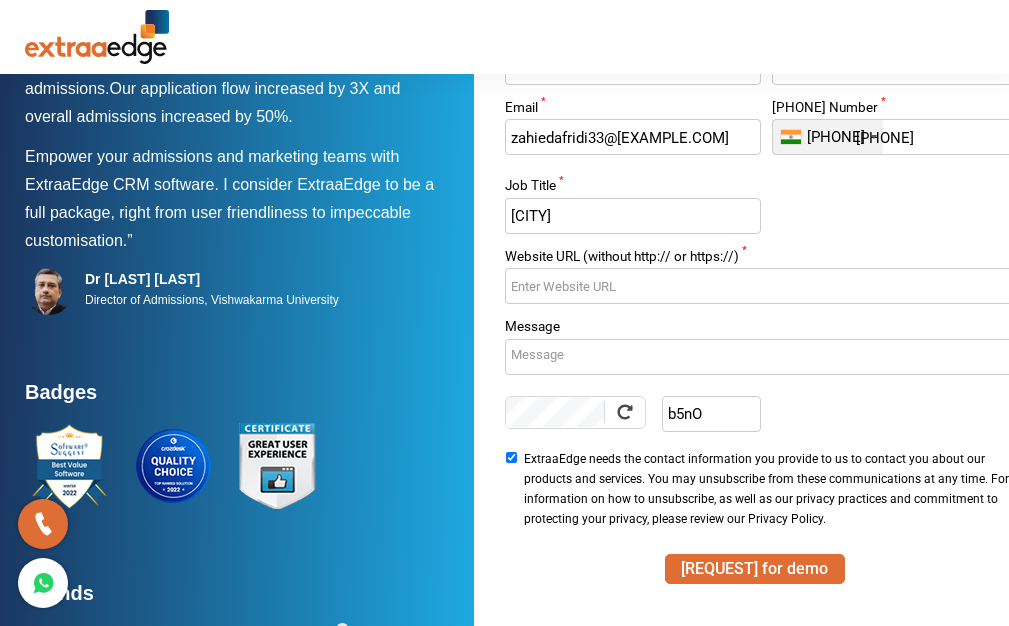 scroll, scrollTop: 236, scrollLeft: 0, axis: vertical 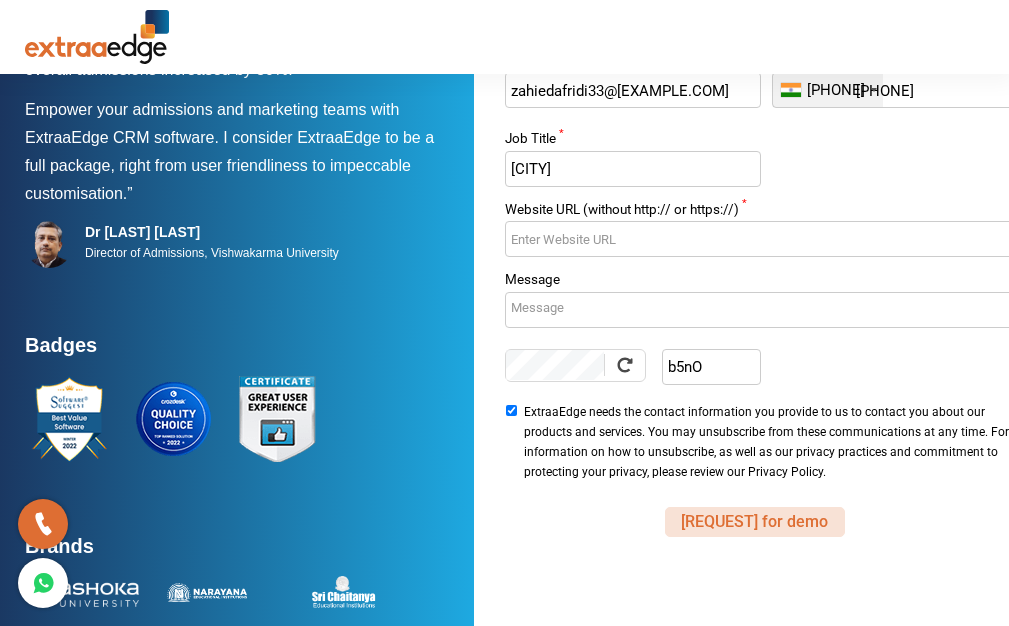 type on "b5nO" 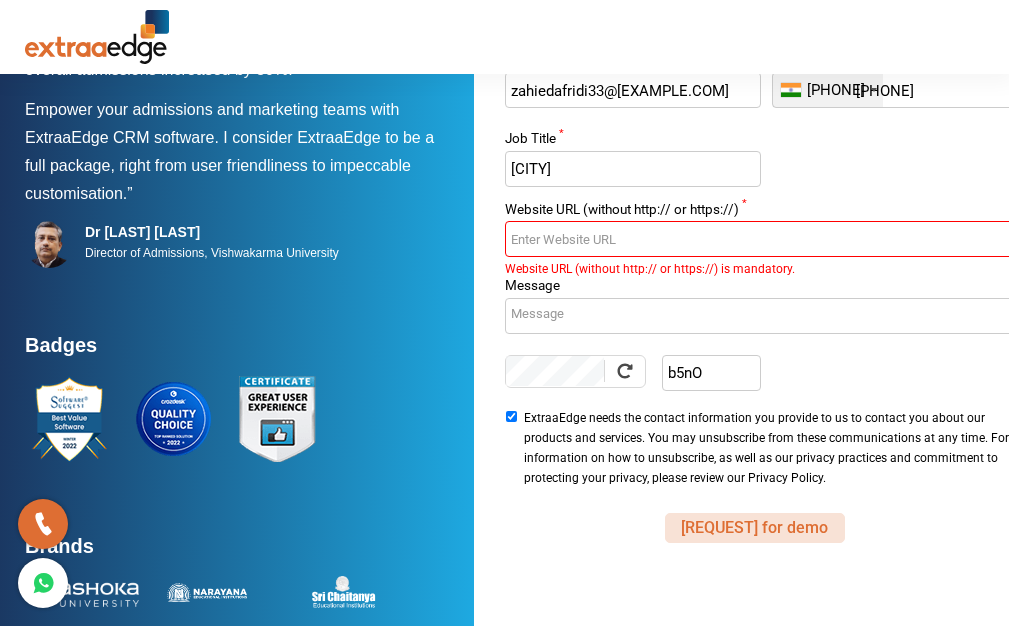 scroll, scrollTop: 236, scrollLeft: 19, axis: both 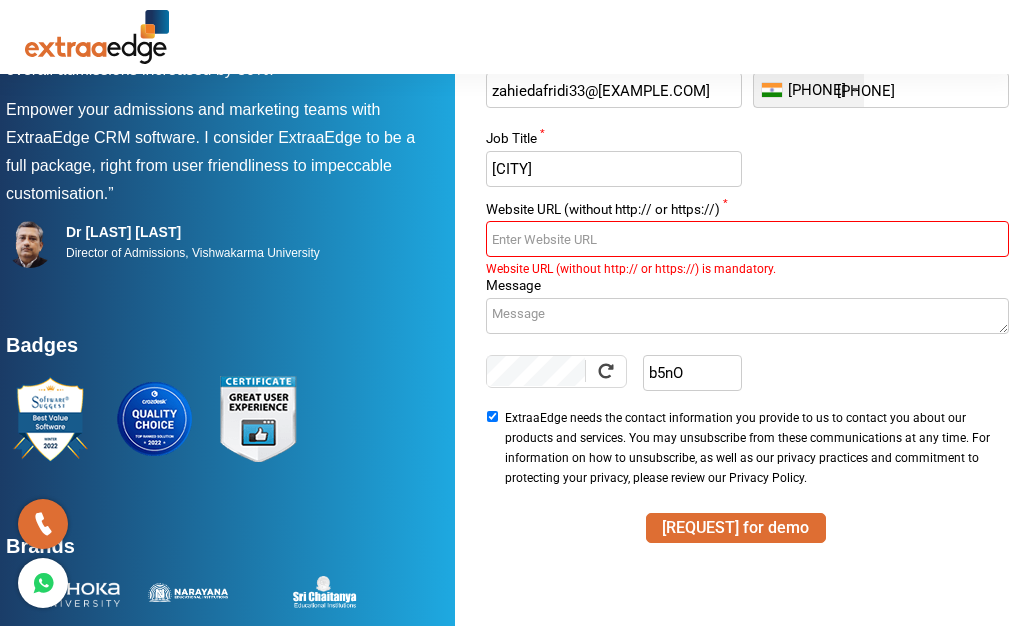 click on "Website URL (without http:// or https://)   *" at bounding box center (747, 239) 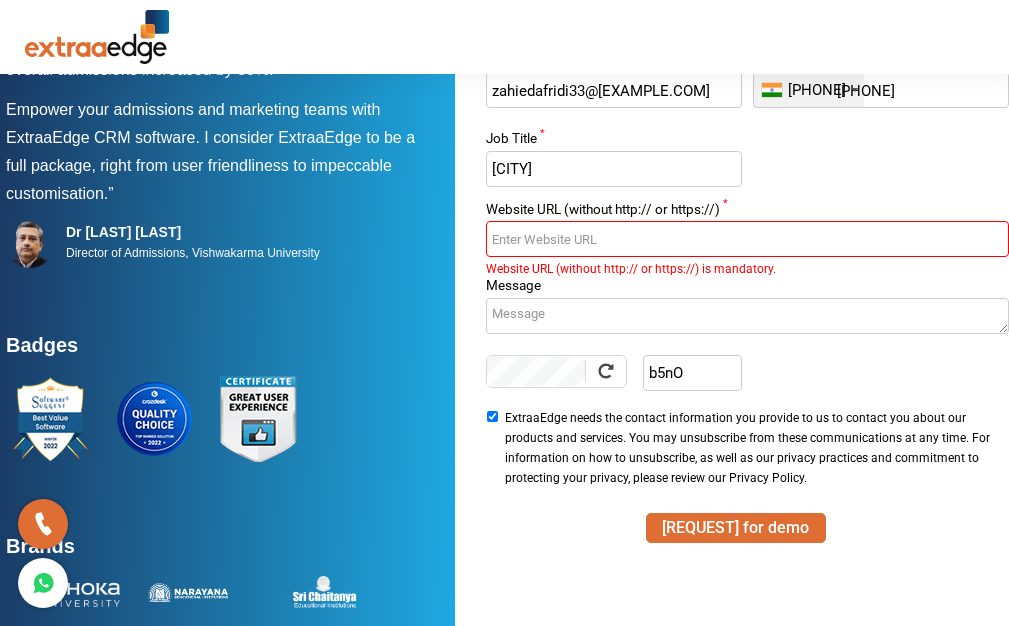click on "Website URL (without http:// or https://)   *" at bounding box center (747, 212) 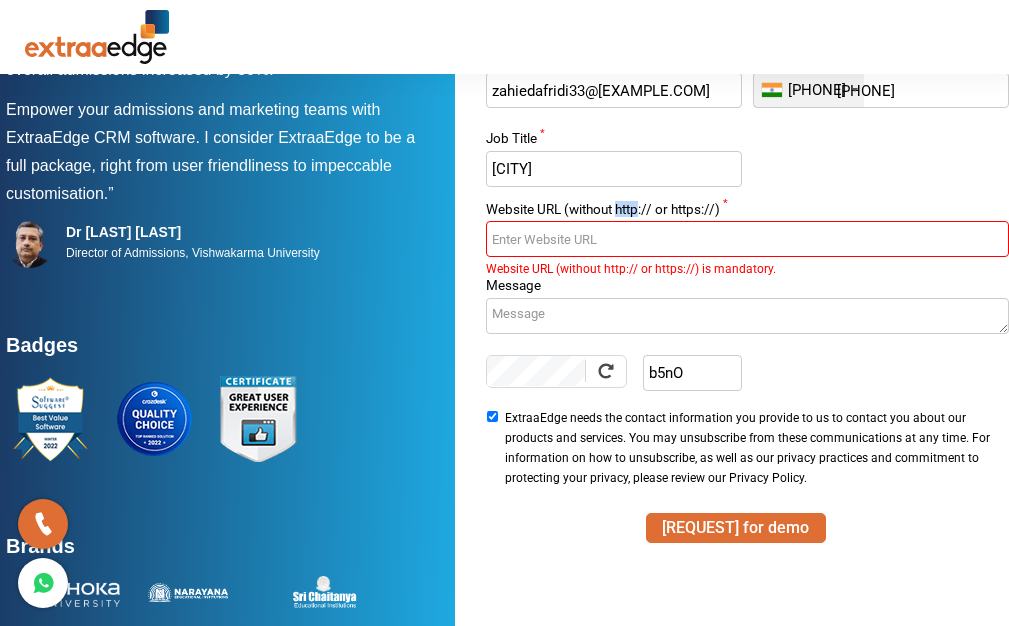 click on "Website URL (without http:// or https://)   *" at bounding box center [747, 212] 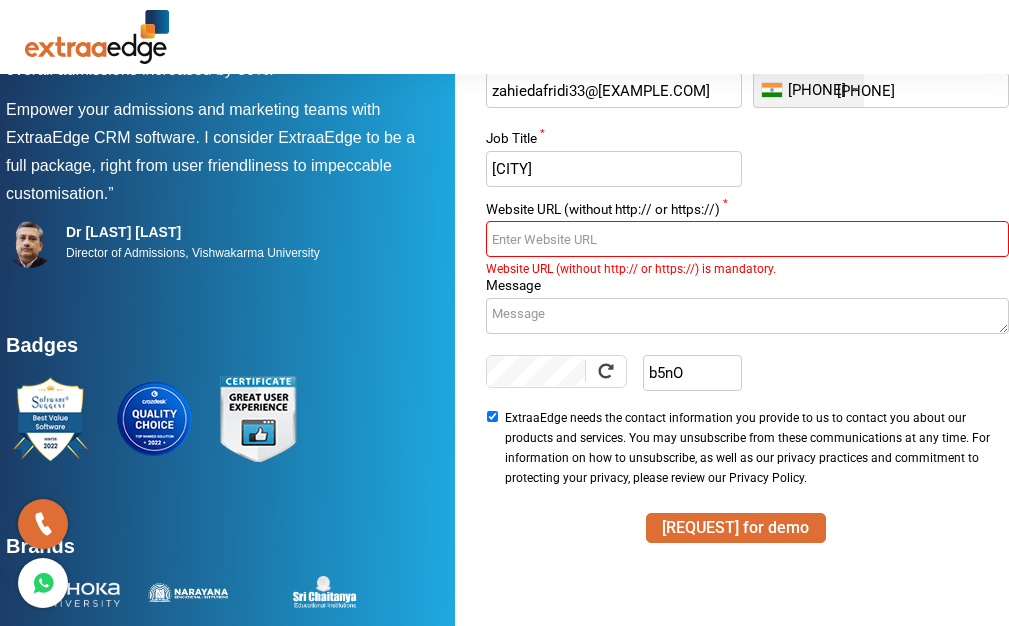 click on "Website URL (without http:// or https://)   *" at bounding box center [747, 239] 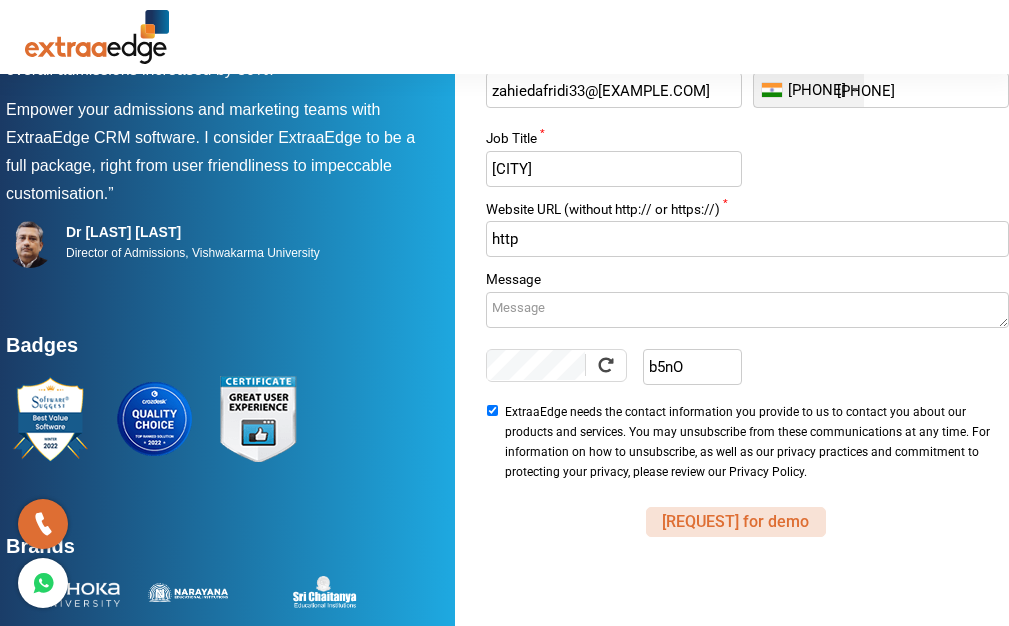 click on "[REQUEST] for demo" at bounding box center (736, 522) 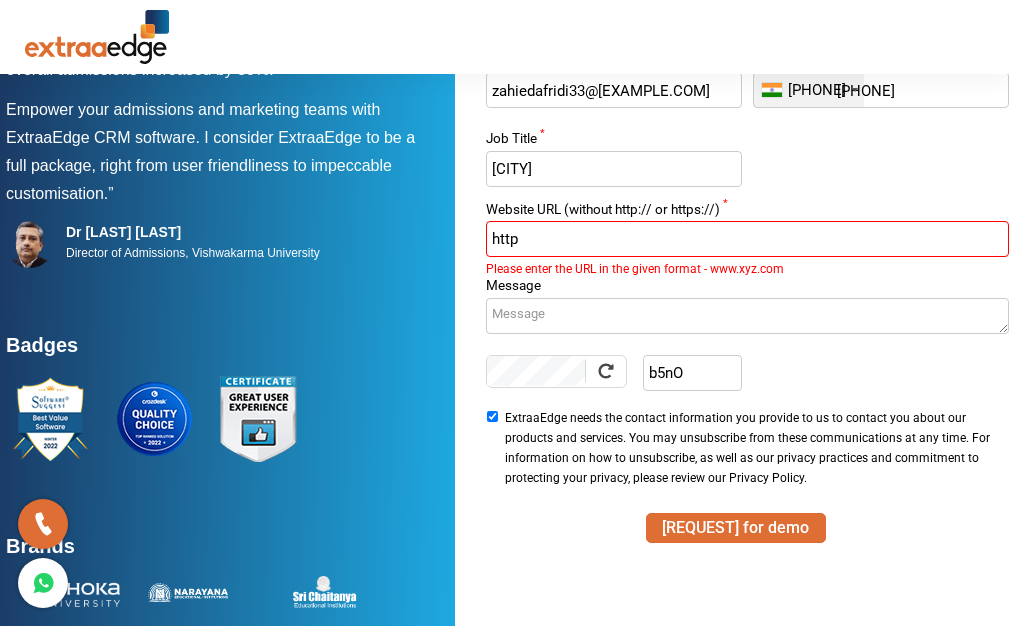 click on "http" at bounding box center (747, 239) 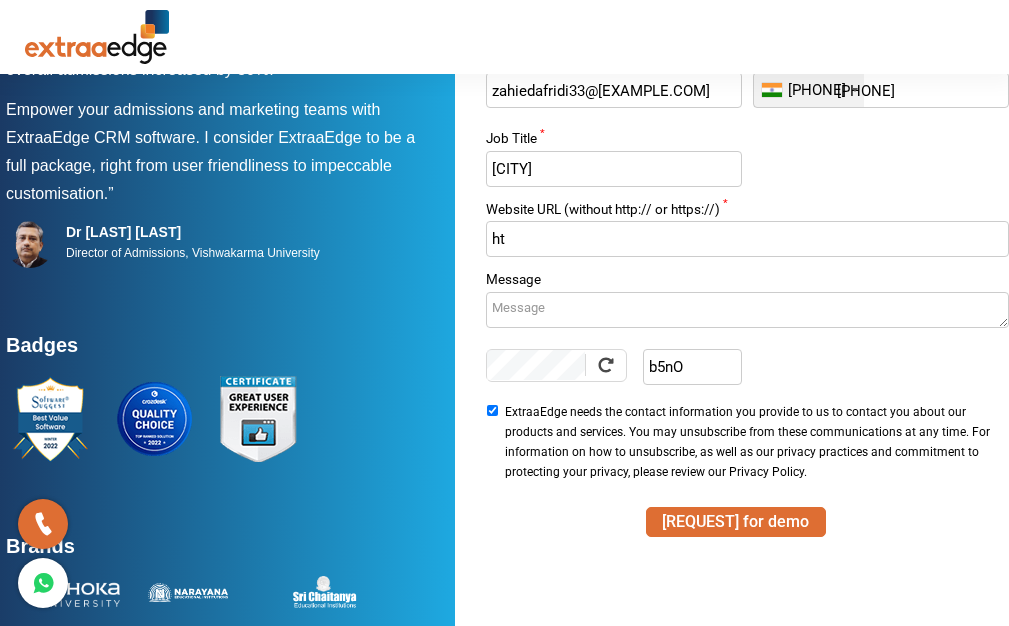 type on "h" 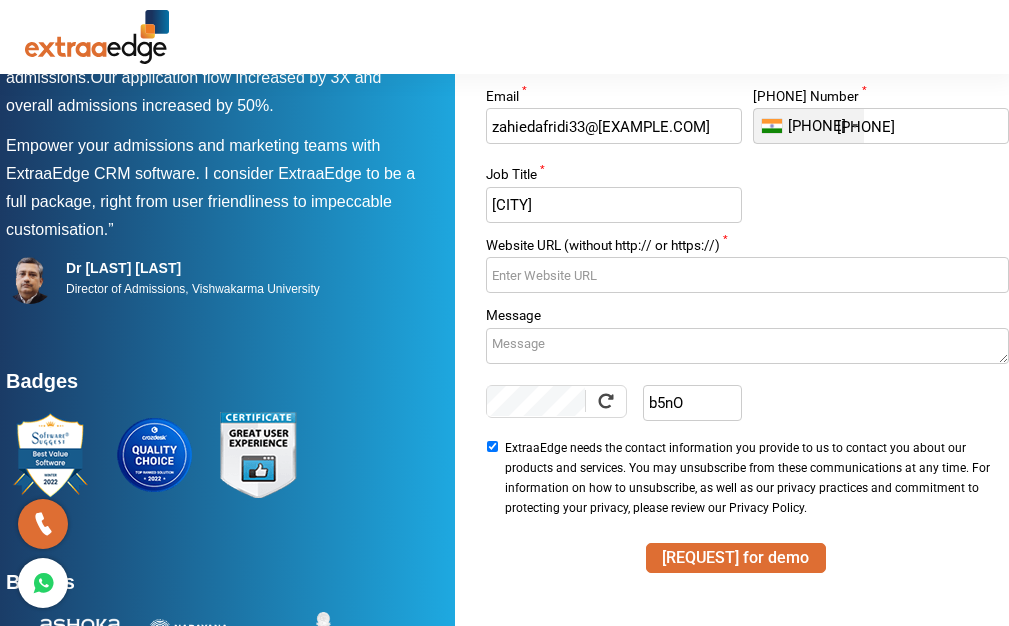 scroll, scrollTop: 136, scrollLeft: 19, axis: both 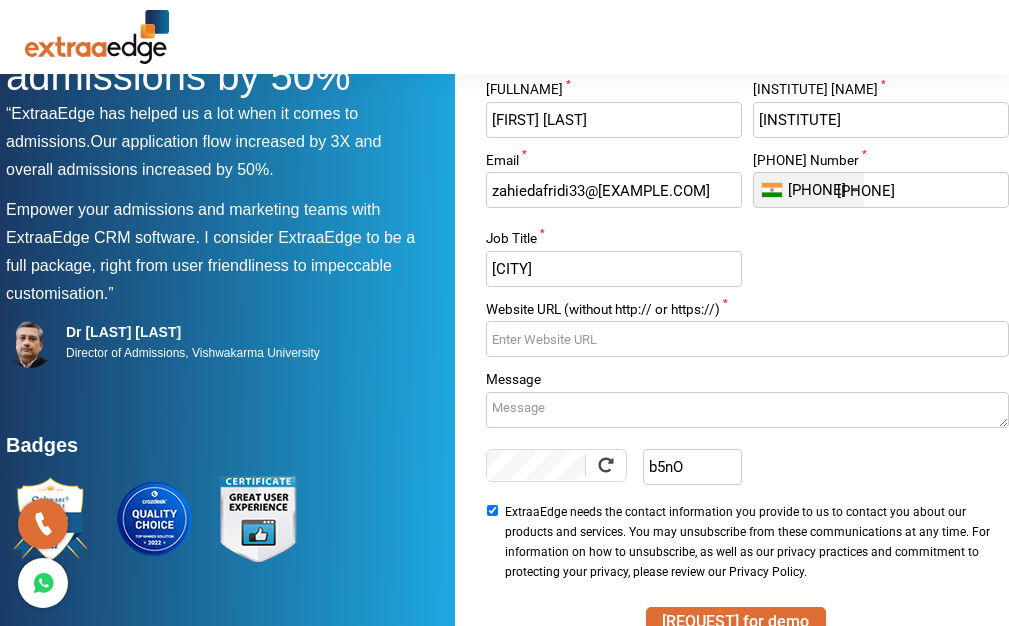 click on "Website URL (without http:// or https://)   *" at bounding box center [747, 338] 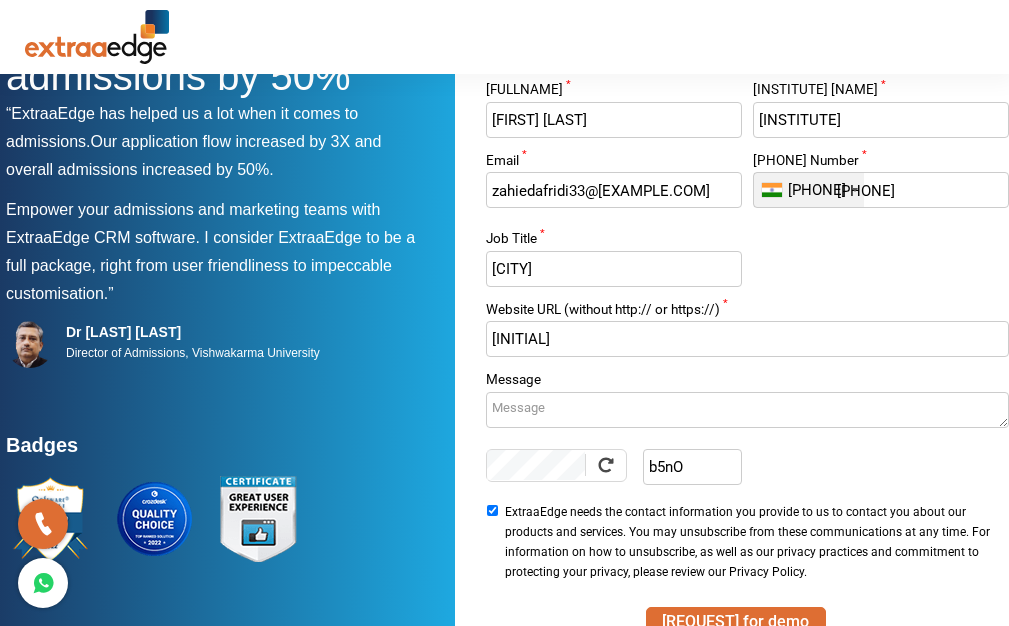 click on "[INITIAL]" at bounding box center [747, 339] 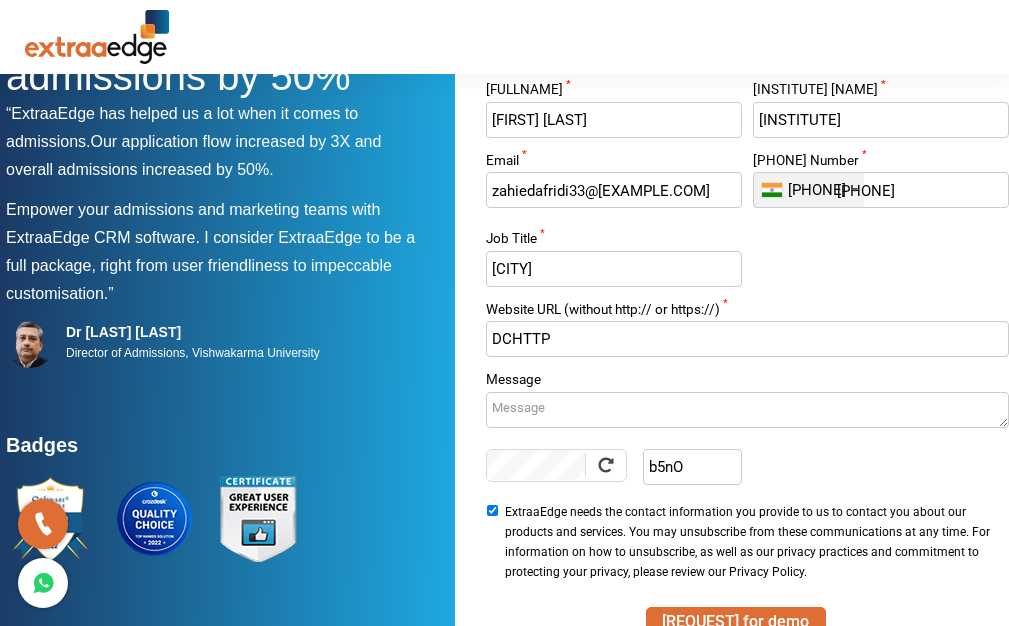 click on "Message" at bounding box center [747, 410] 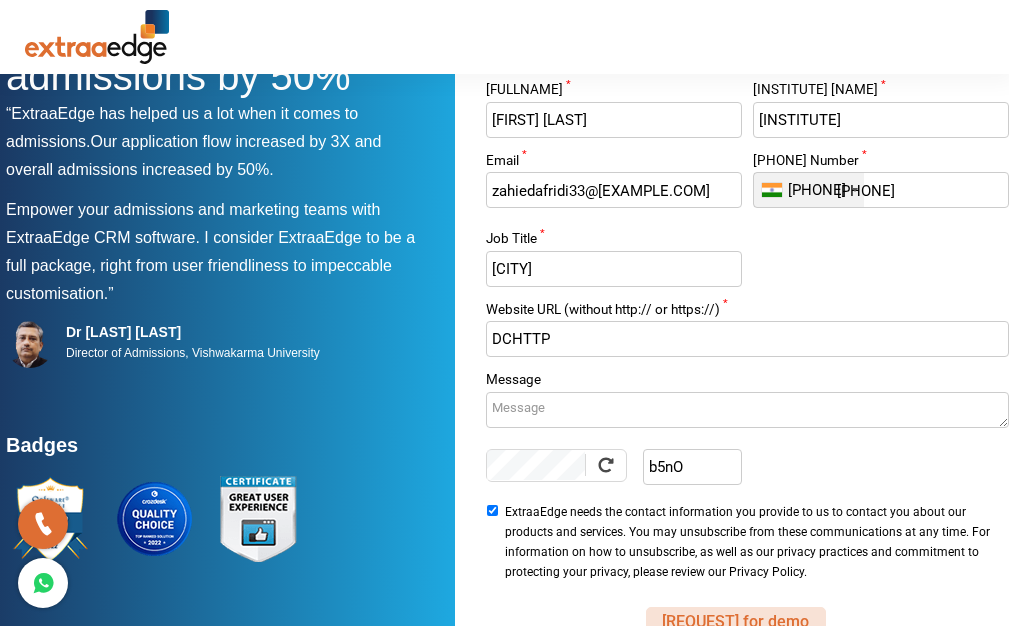 click on "[REQUEST] for demo" at bounding box center [736, 622] 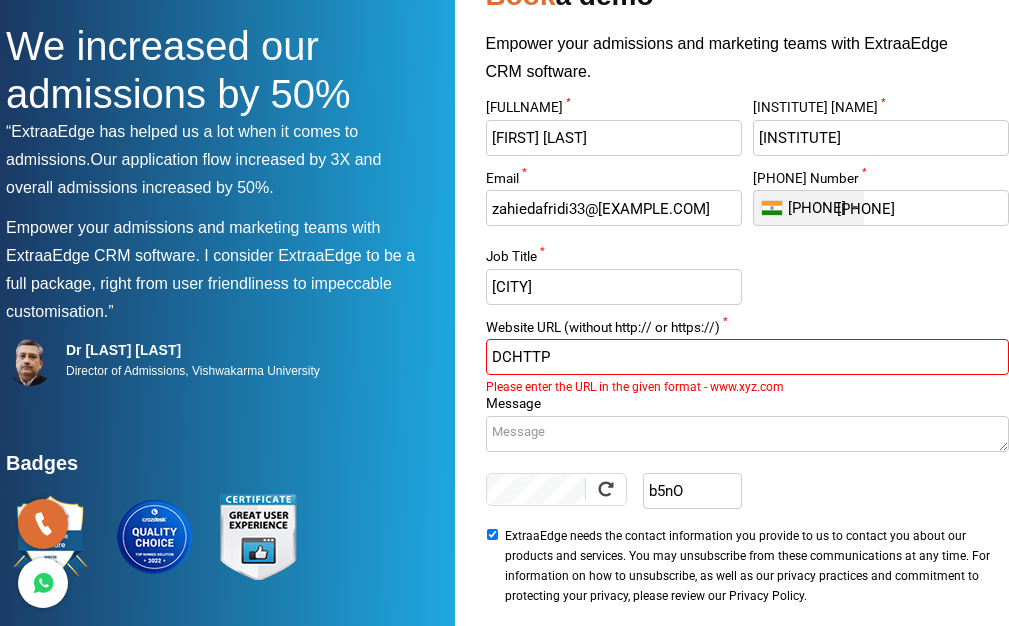 scroll, scrollTop: 336, scrollLeft: 19, axis: both 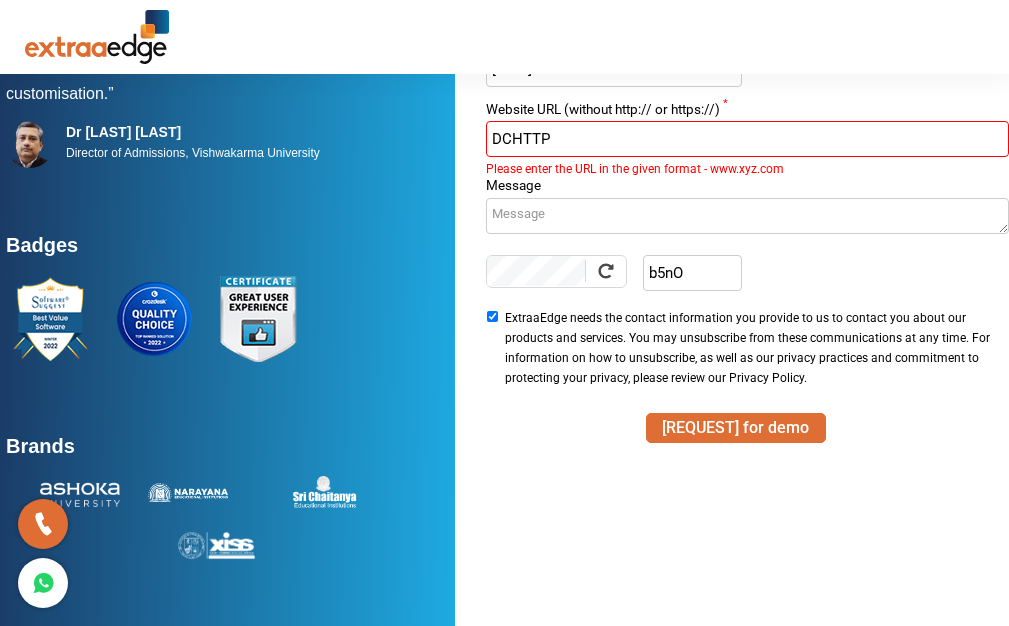 click on "Website URL (without http:// or https://)   *" at bounding box center (747, 112) 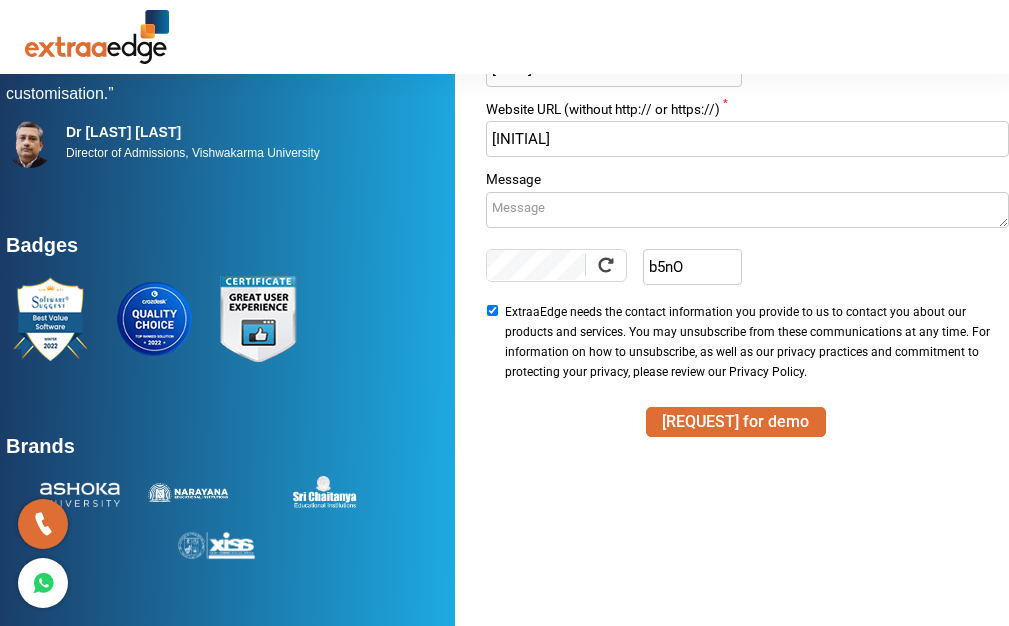 type on "D" 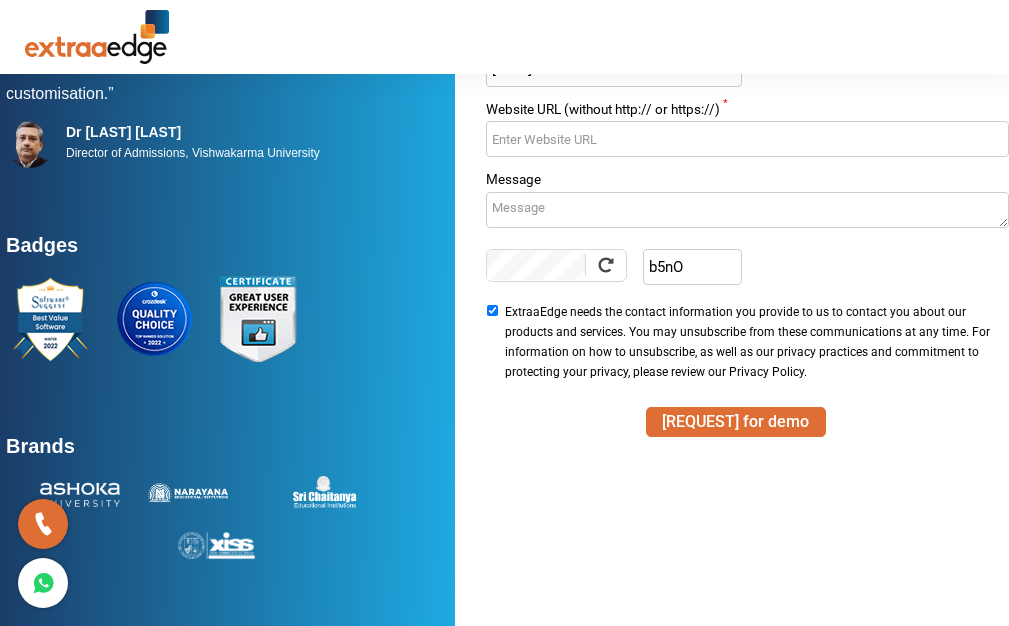 click on "Website URL (without http:// or https://)   *" at bounding box center [747, 139] 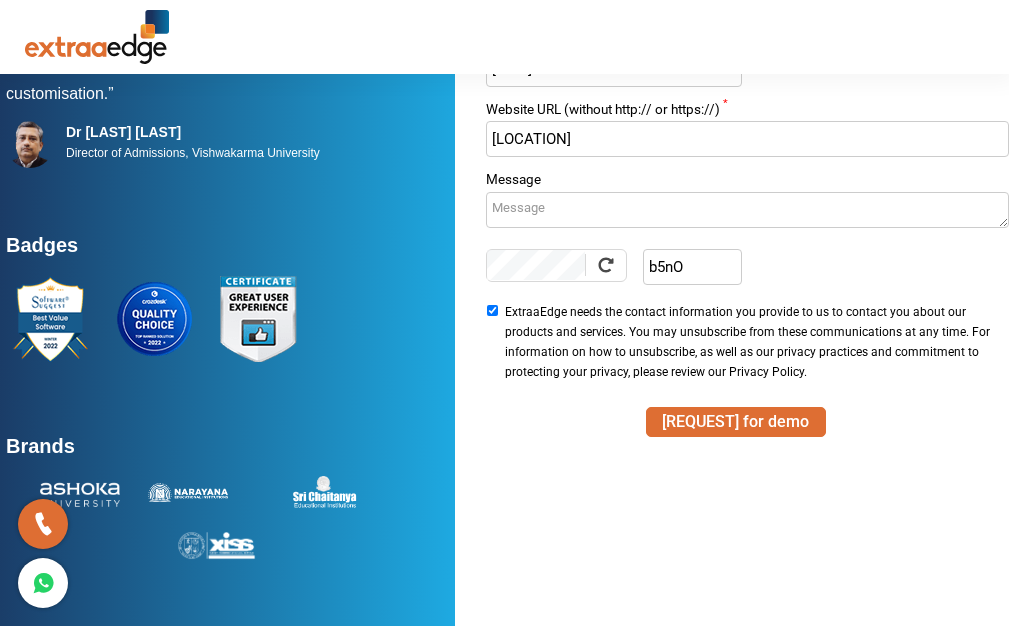 click on "[REQUEST] for demo" at bounding box center [736, 422] 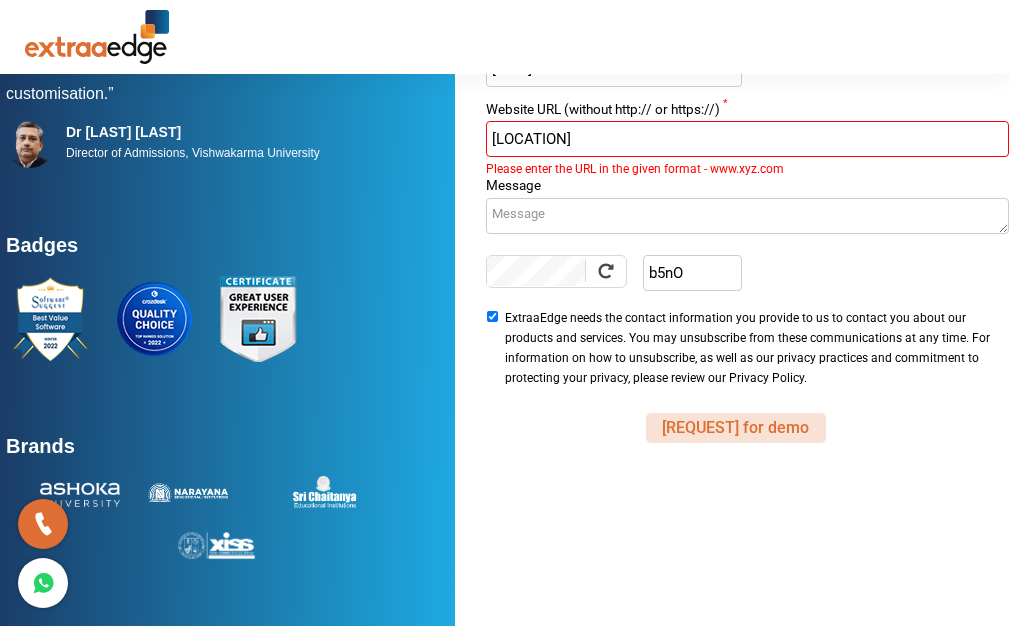 click on "[REQUEST] for demo" at bounding box center (736, 428) 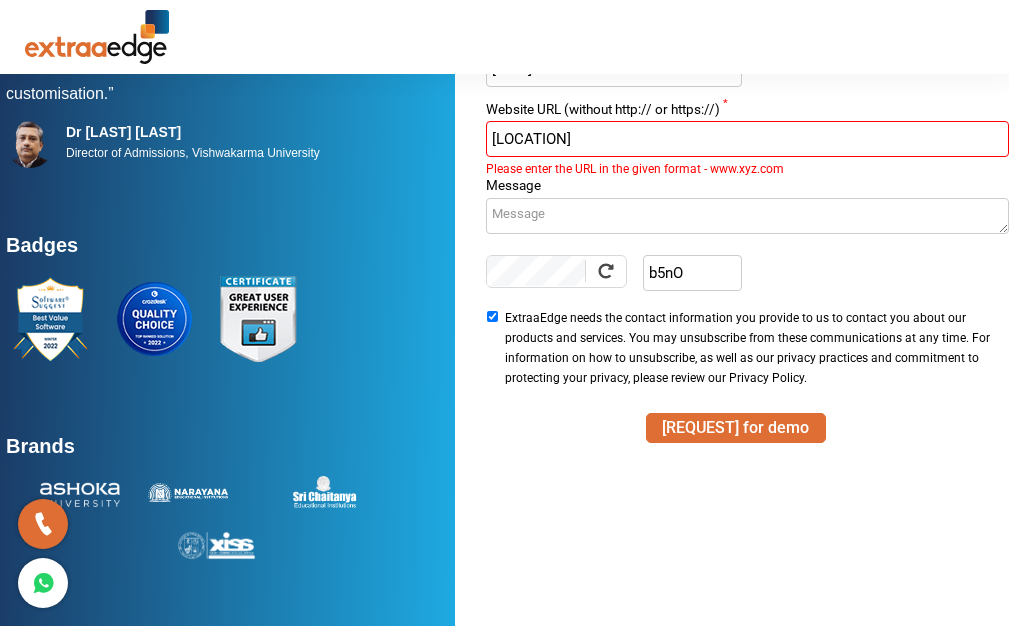 click on "[LOCATION]" at bounding box center [747, 139] 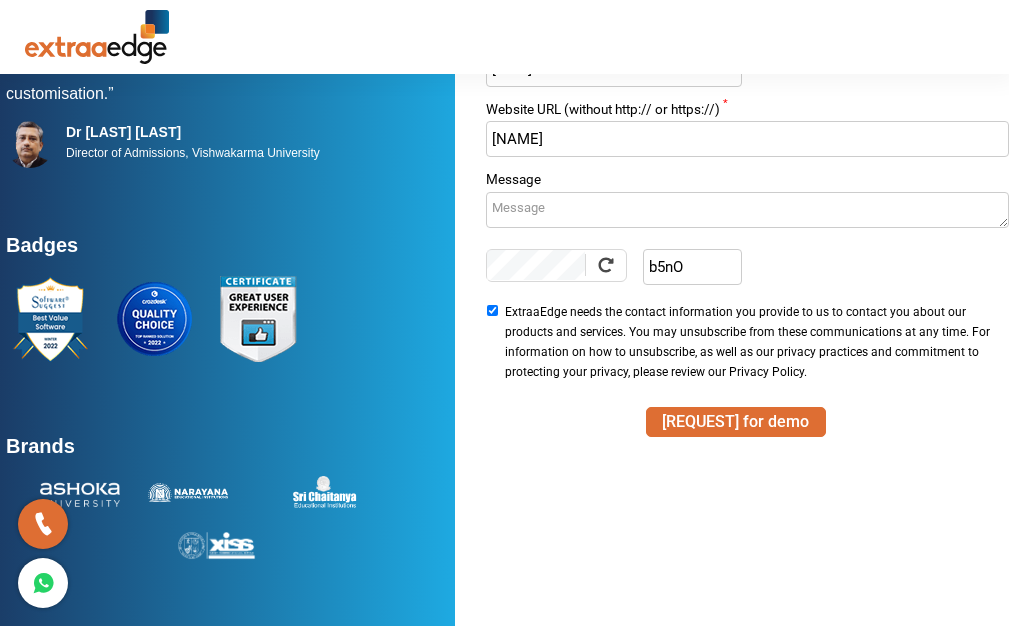 type on "[NAME]" 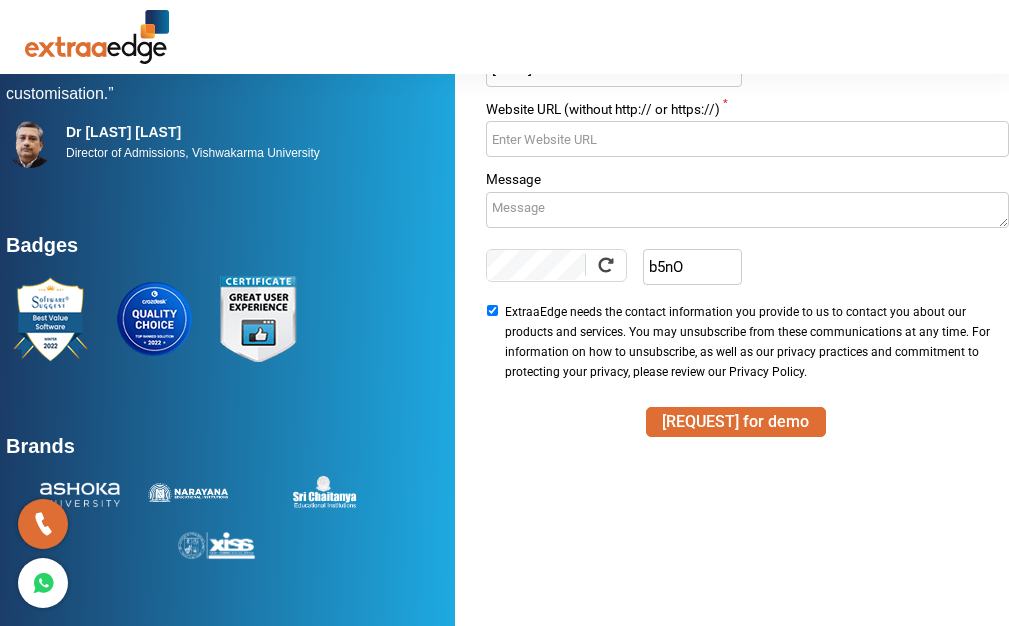 click on "[REQUEST] for demo" at bounding box center (736, 422) 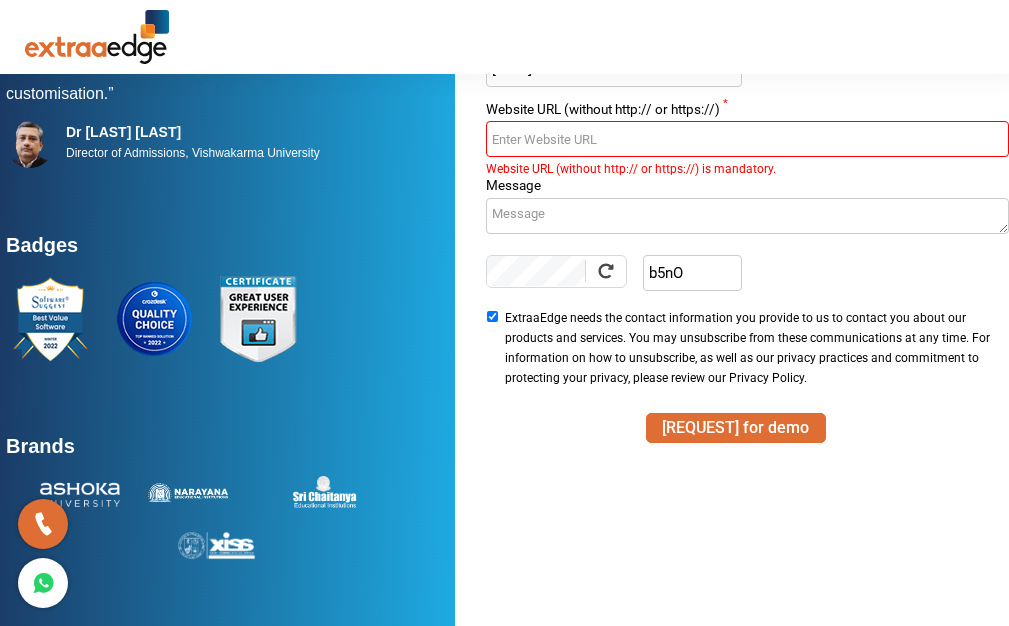 click on "[REQUEST] for demo" at bounding box center [736, 428] 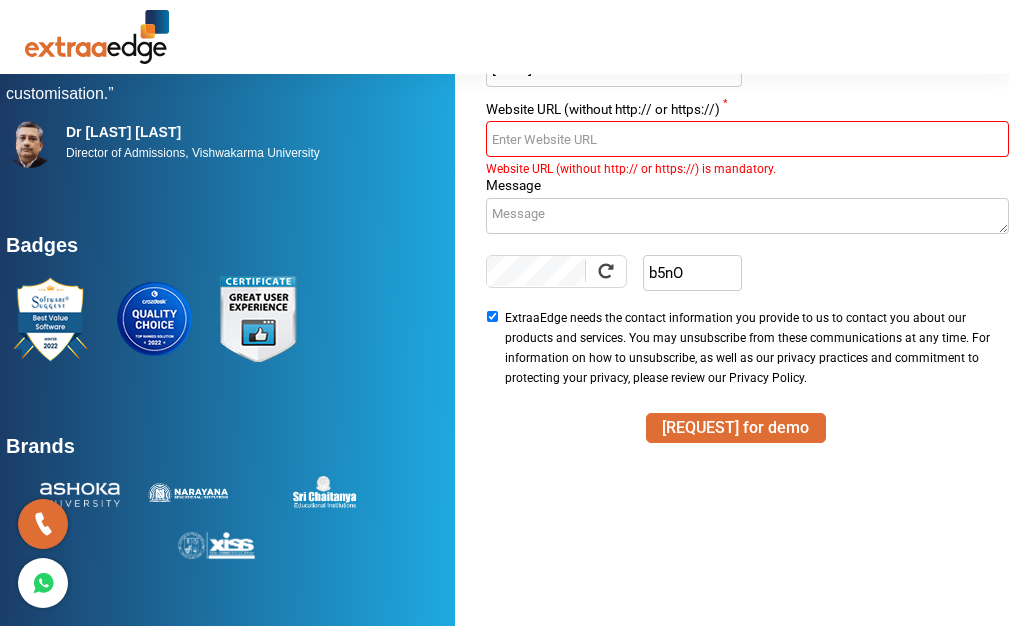 click on "[REQUEST] for demo" at bounding box center [736, 428] 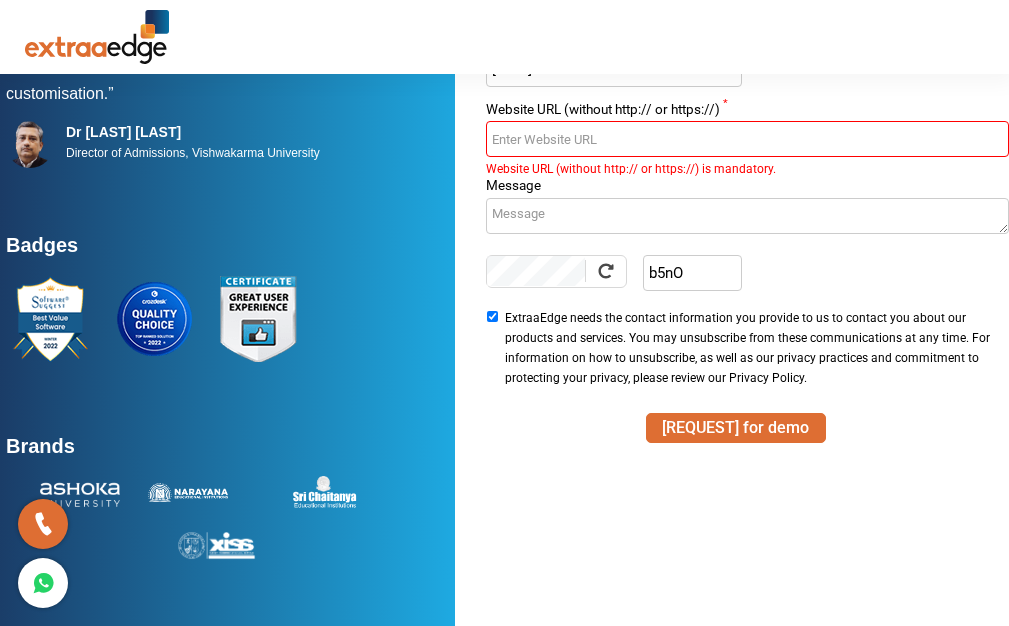 click on "[REQUEST] for demo" at bounding box center (736, 428) 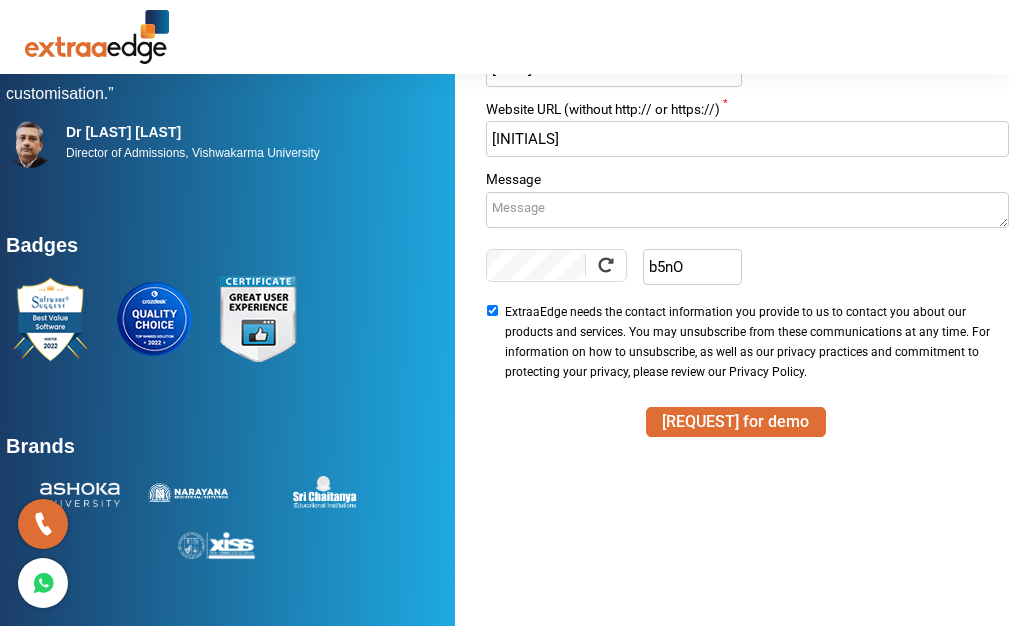 click on "[REQUEST] for demo" at bounding box center (736, 422) 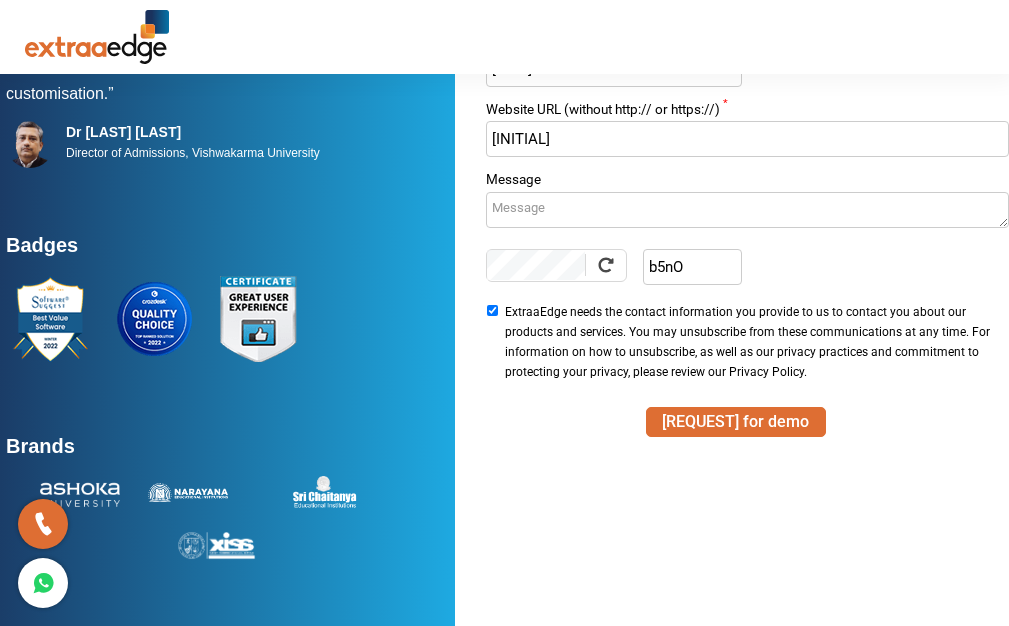 type on "[INITIAL]" 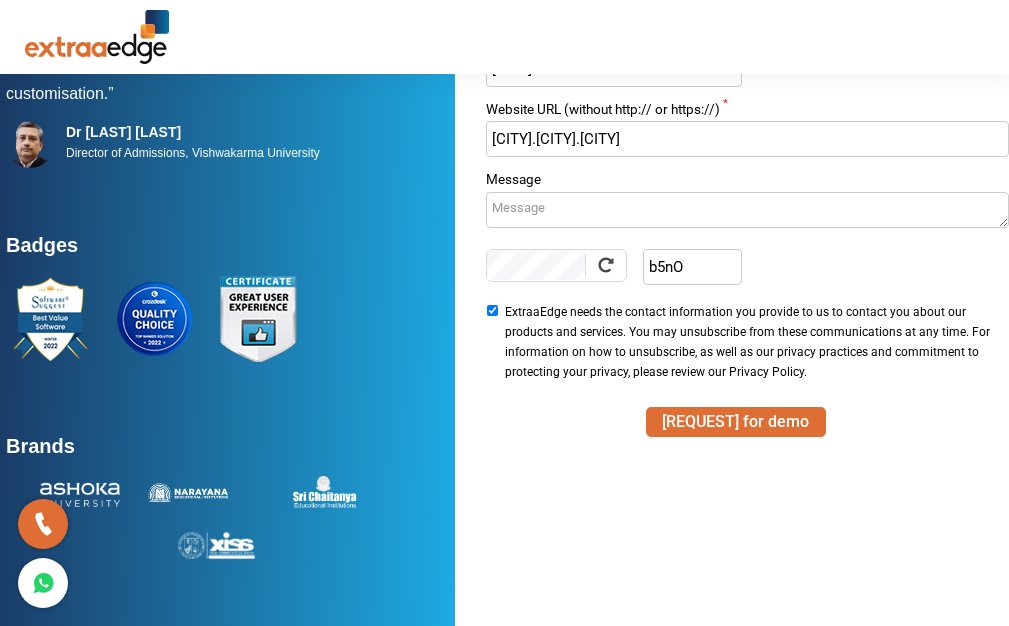 click on "[REQUEST] for demo" at bounding box center [736, 422] 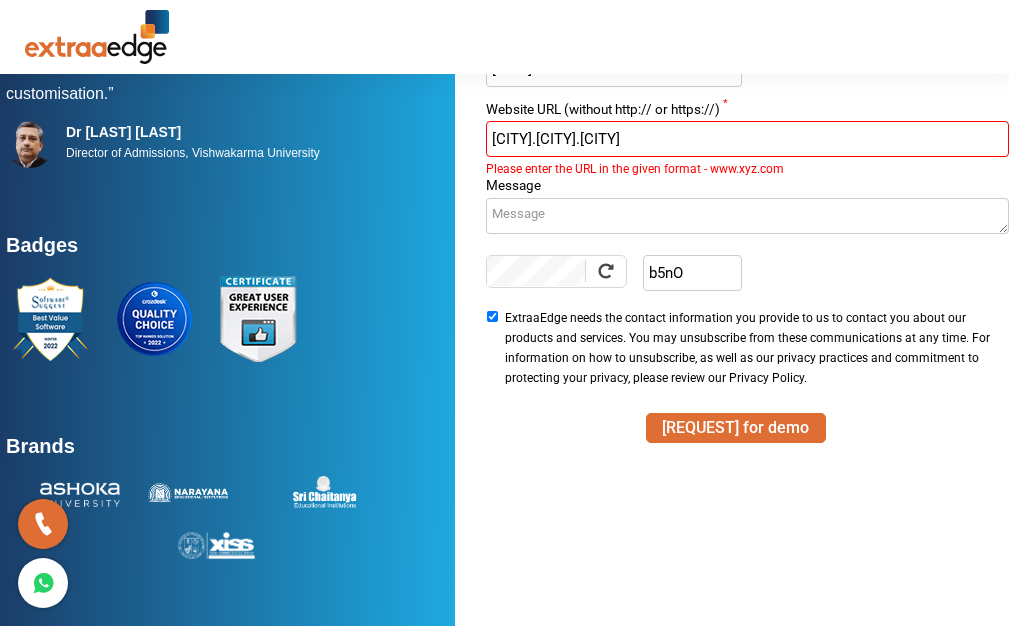 click on "[CITY].[CITY].[CITY]" at bounding box center [747, 139] 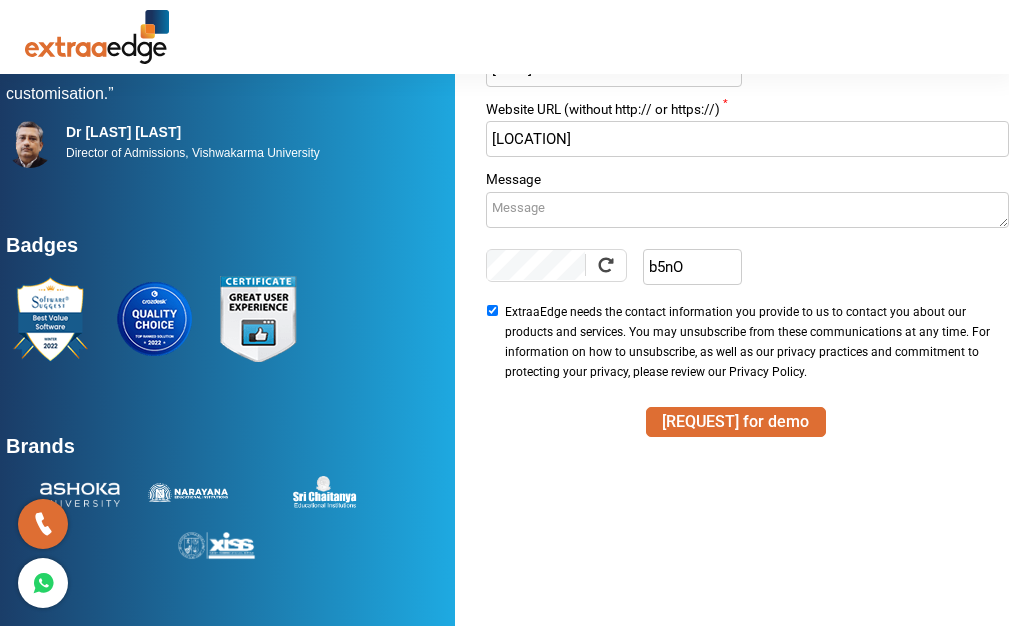 type on "[LOCATION]" 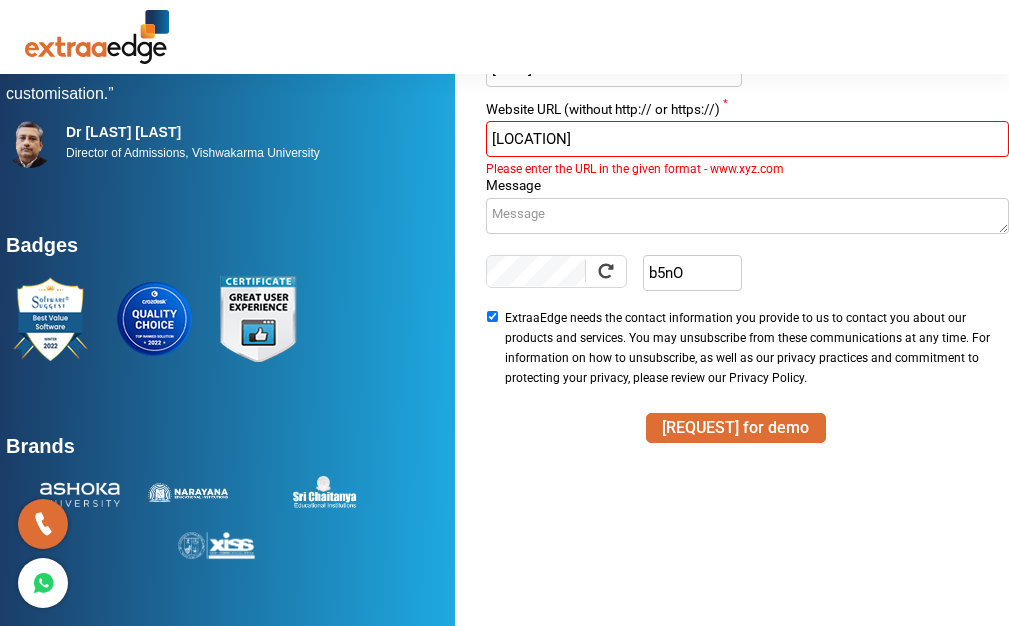 scroll, scrollTop: 0, scrollLeft: 19, axis: horizontal 